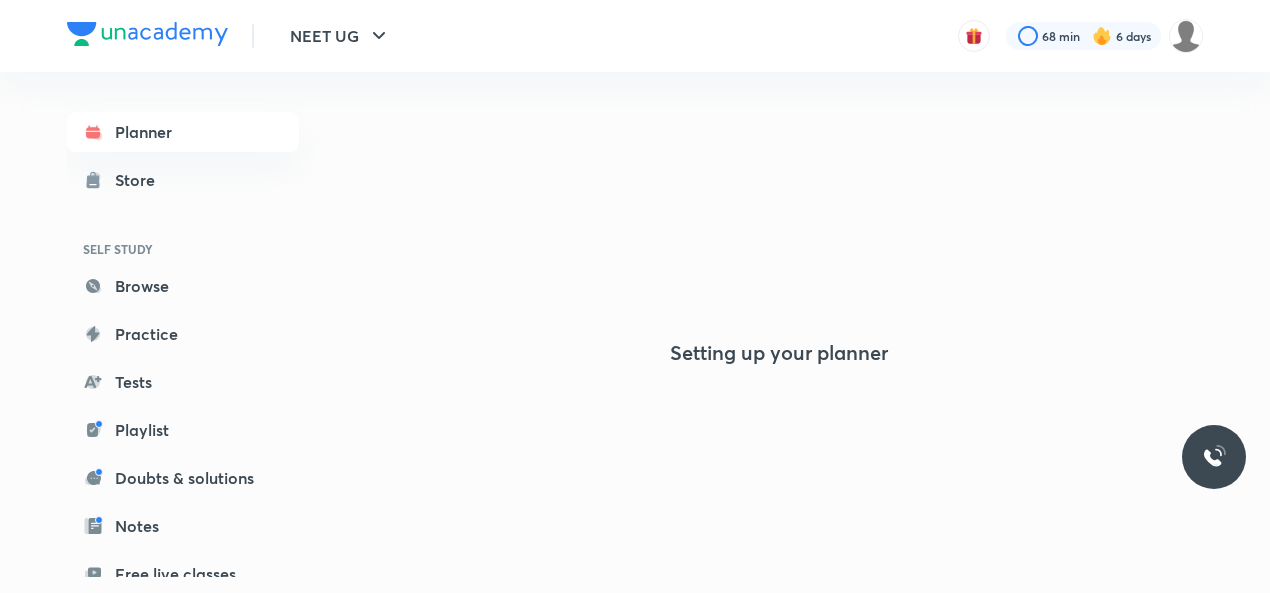 scroll, scrollTop: 0, scrollLeft: 0, axis: both 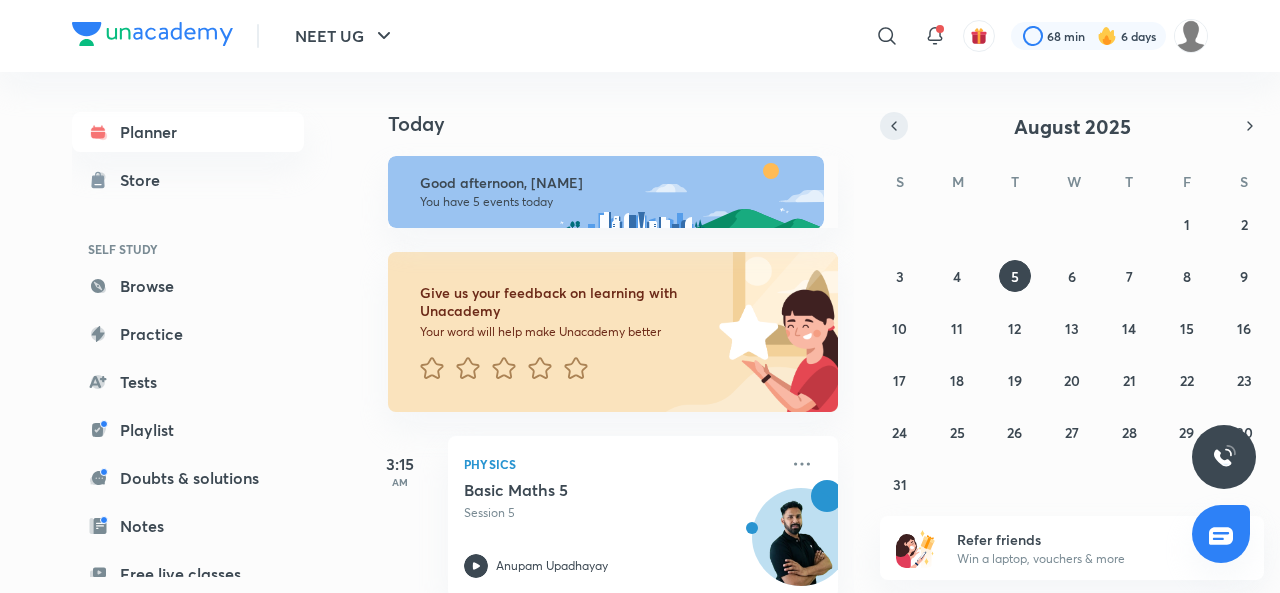 click 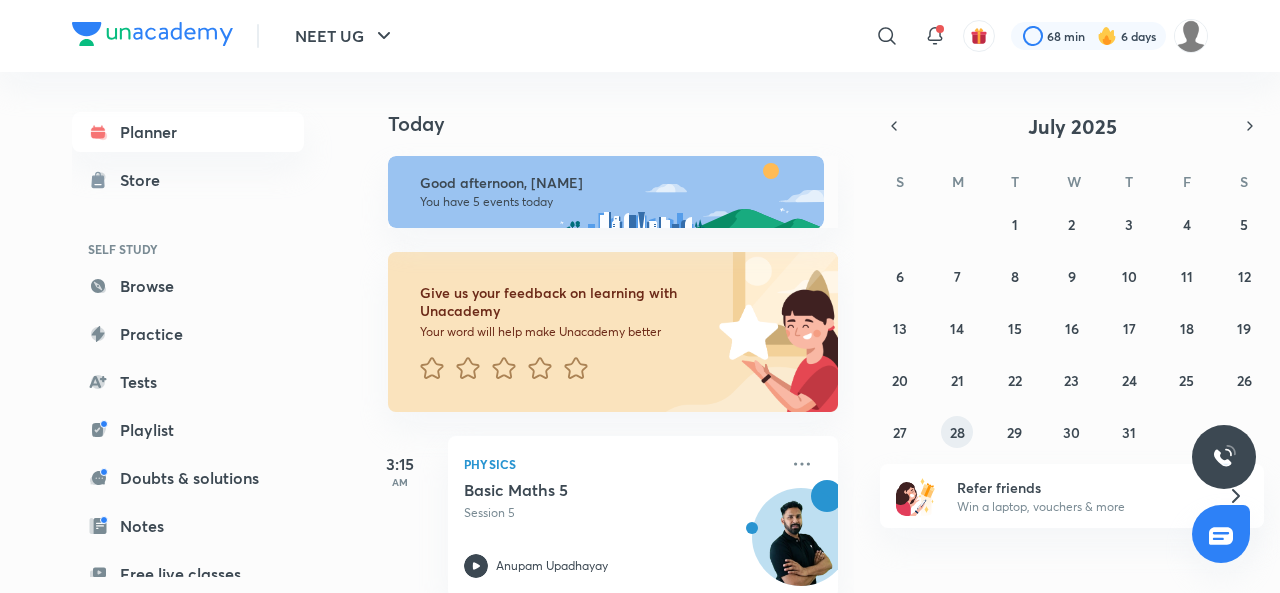 click on "28" at bounding box center [957, 432] 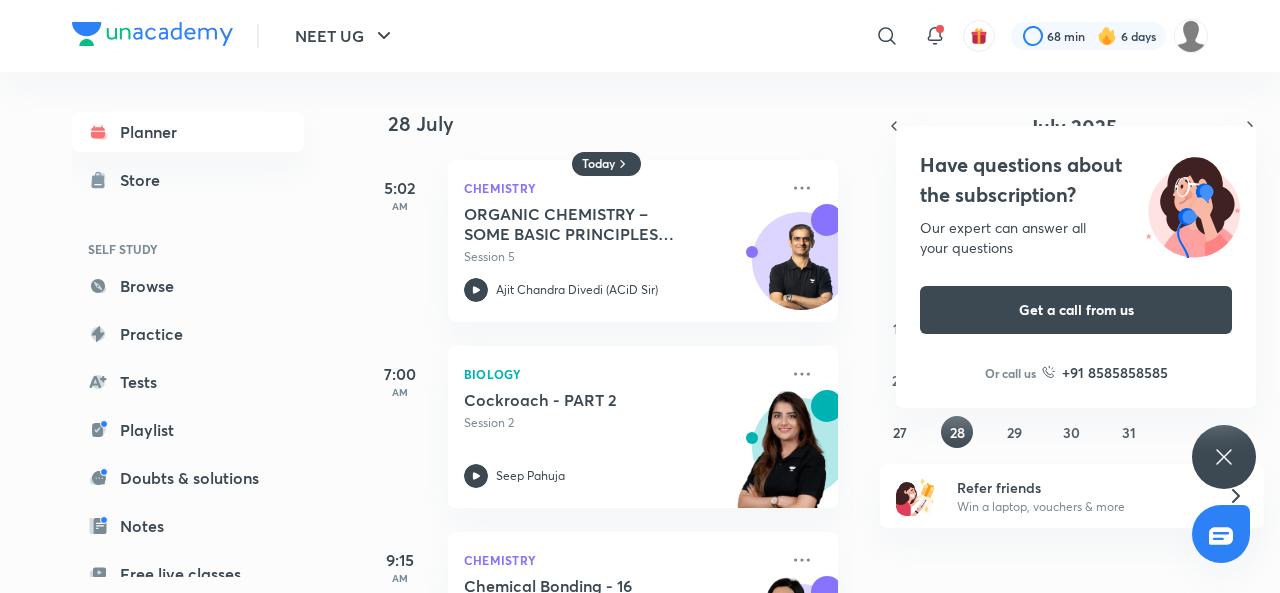 click on "Have questions about the subscription? Our expert can answer all your questions Get a call from us Or call us +91 8585858585" at bounding box center [1224, 457] 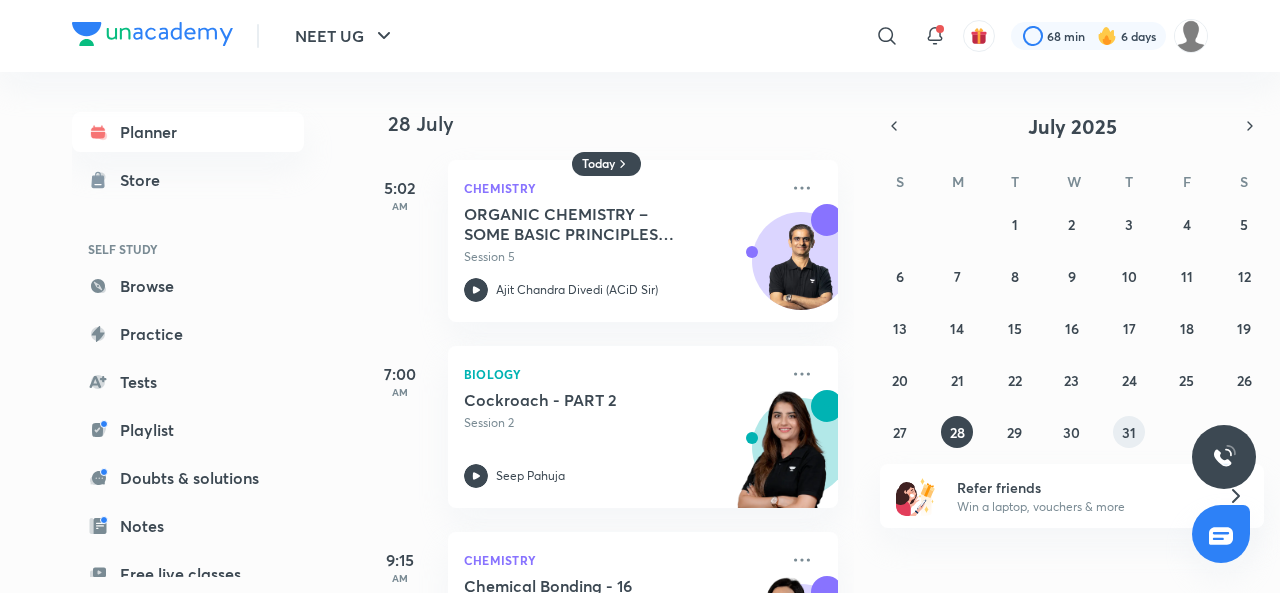 click on "31" at bounding box center (1129, 432) 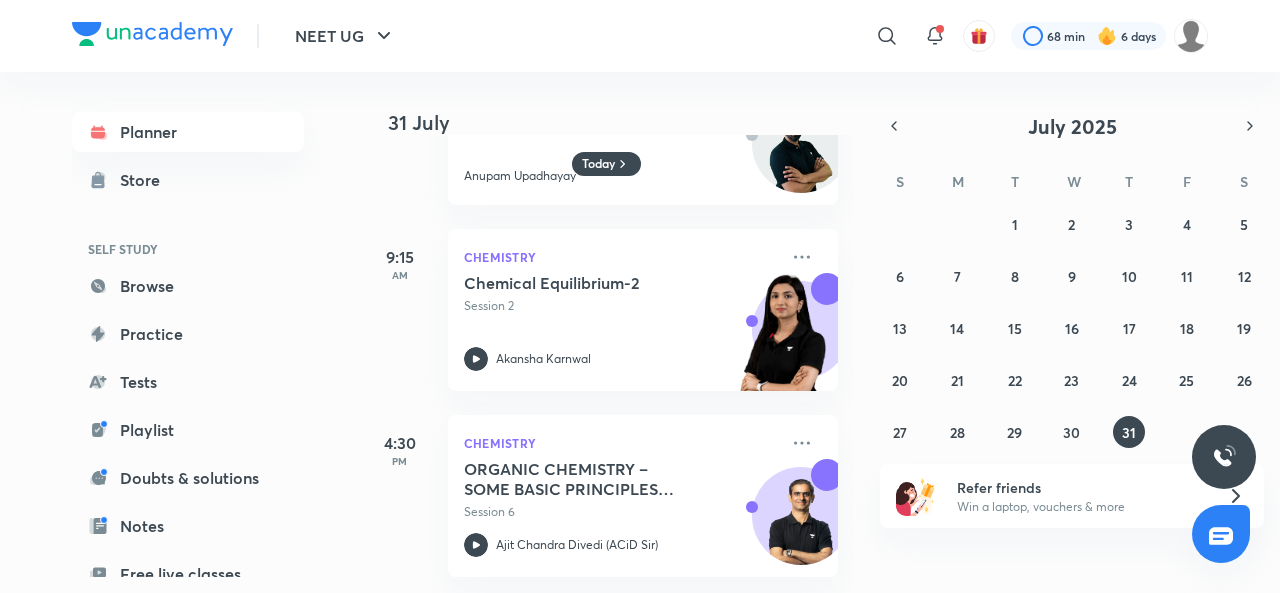 scroll, scrollTop: 132, scrollLeft: 0, axis: vertical 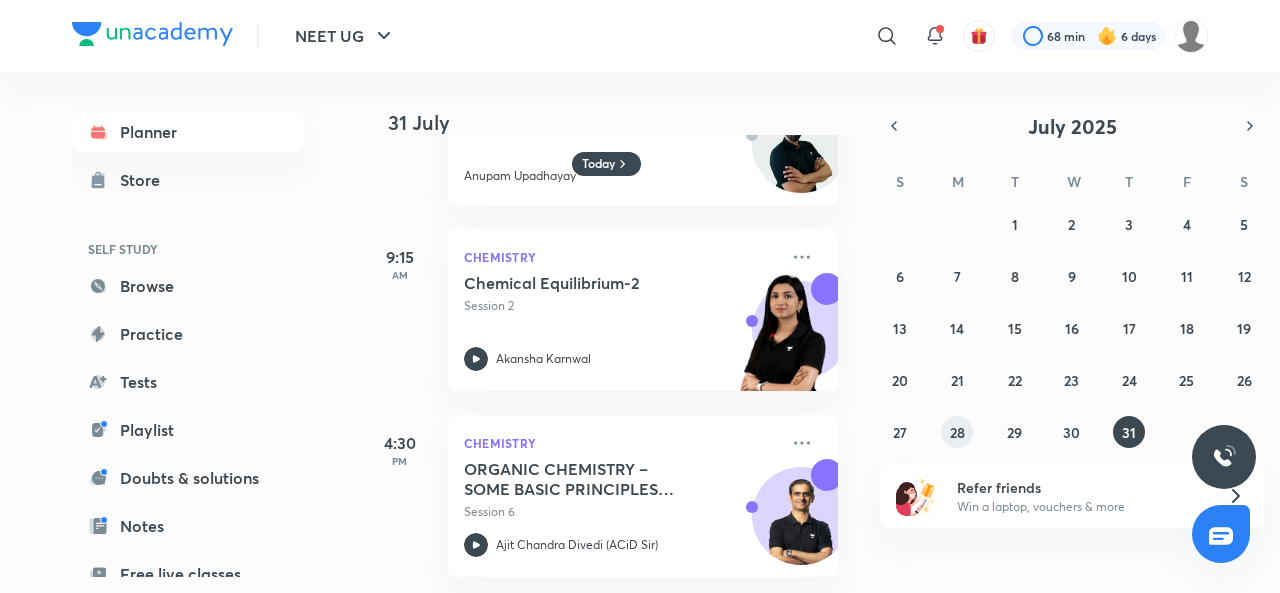 click on "28" at bounding box center (957, 432) 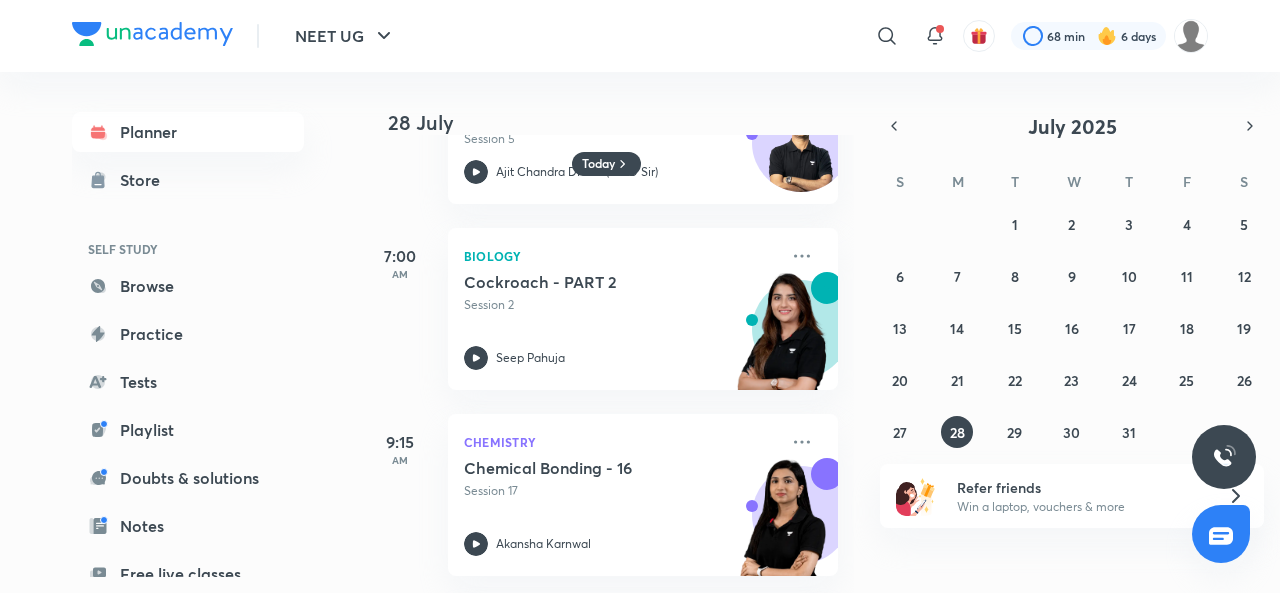 scroll, scrollTop: 78, scrollLeft: 0, axis: vertical 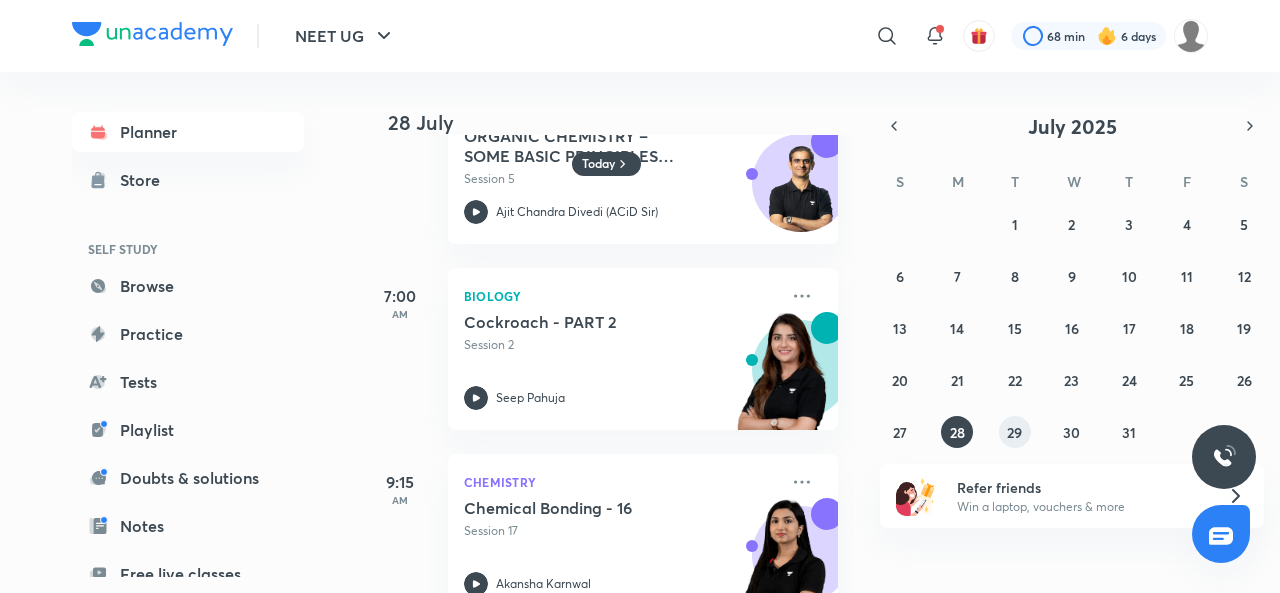 click on "29" at bounding box center (1015, 432) 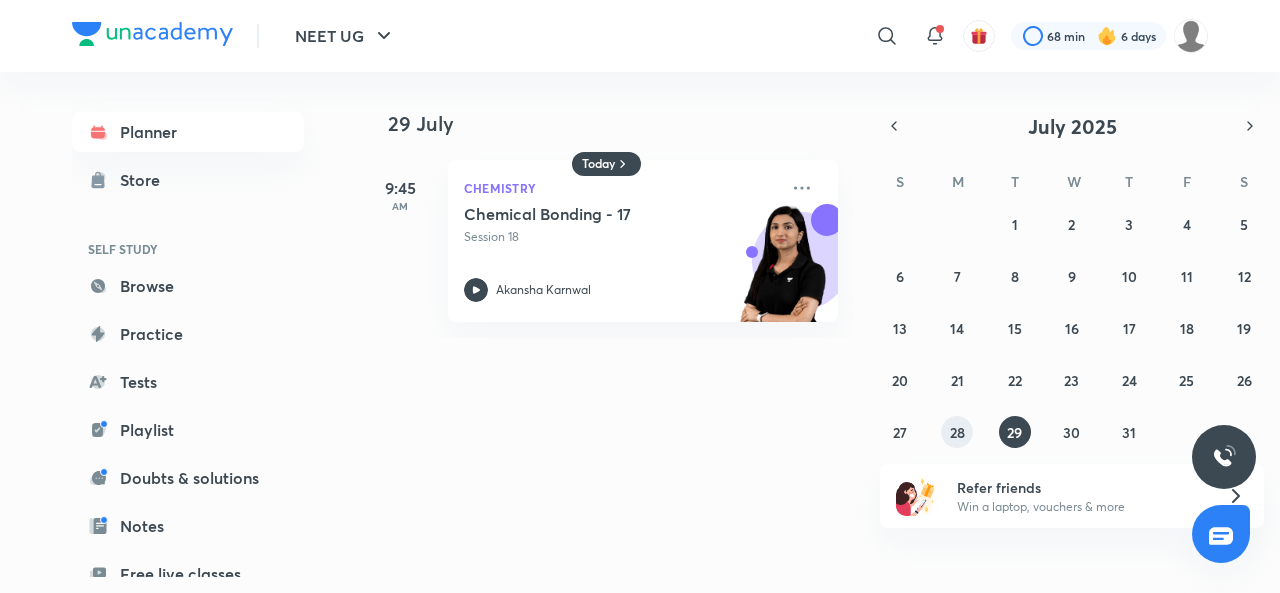 click on "28" at bounding box center (957, 432) 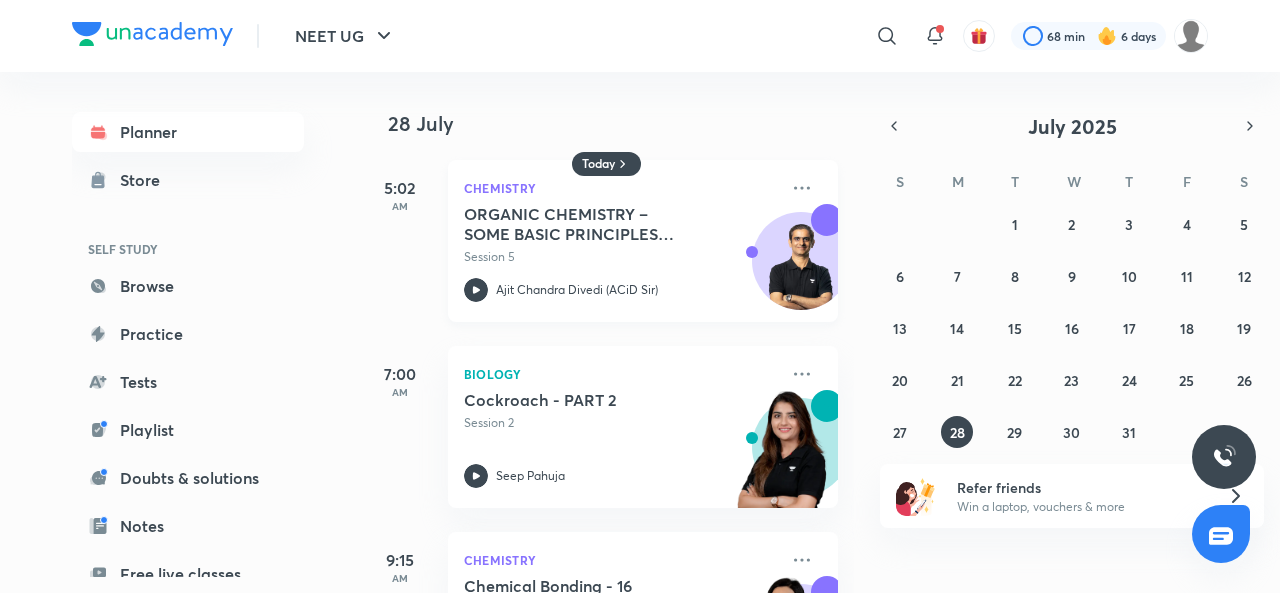 click 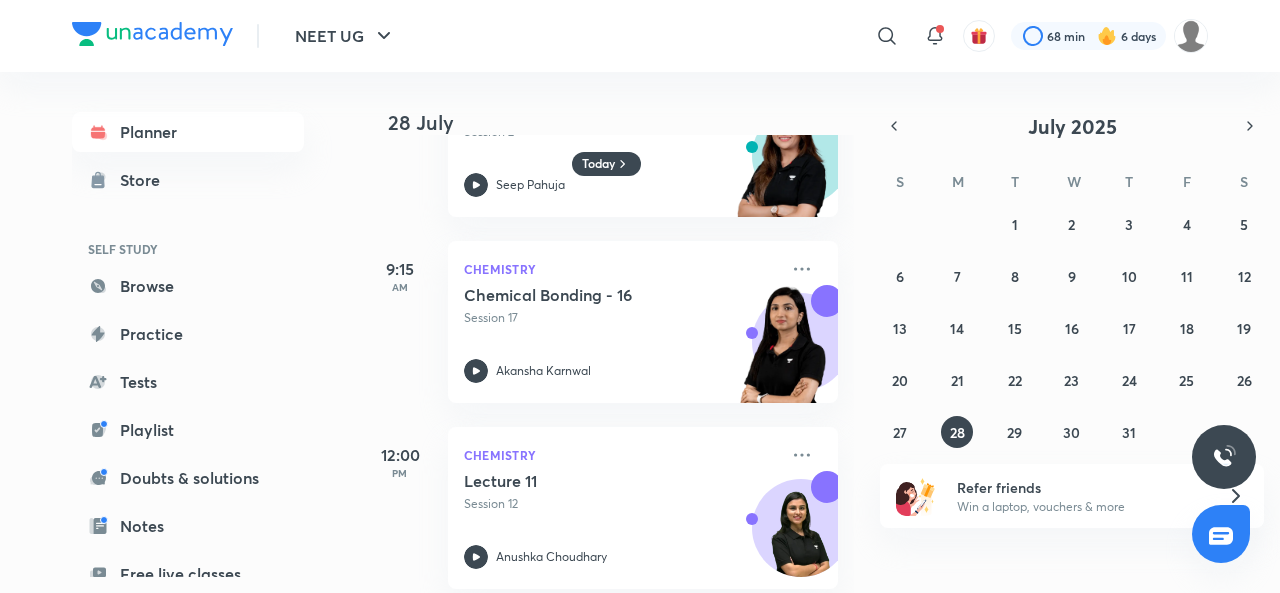 scroll, scrollTop: 318, scrollLeft: 0, axis: vertical 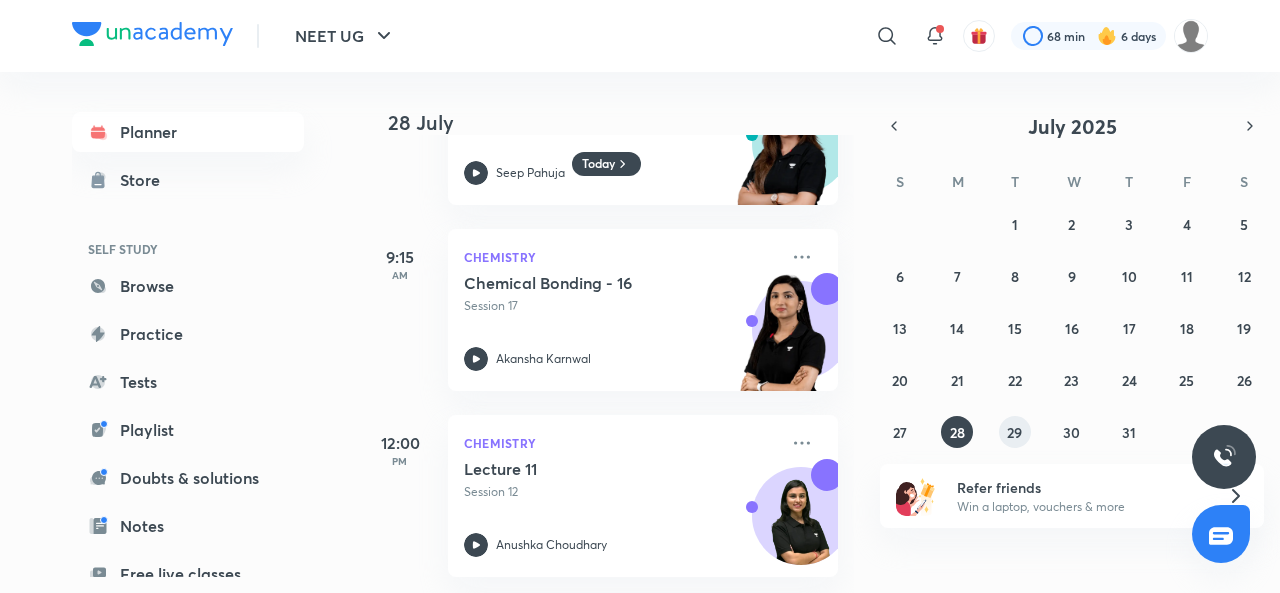 click on "29" at bounding box center [1014, 432] 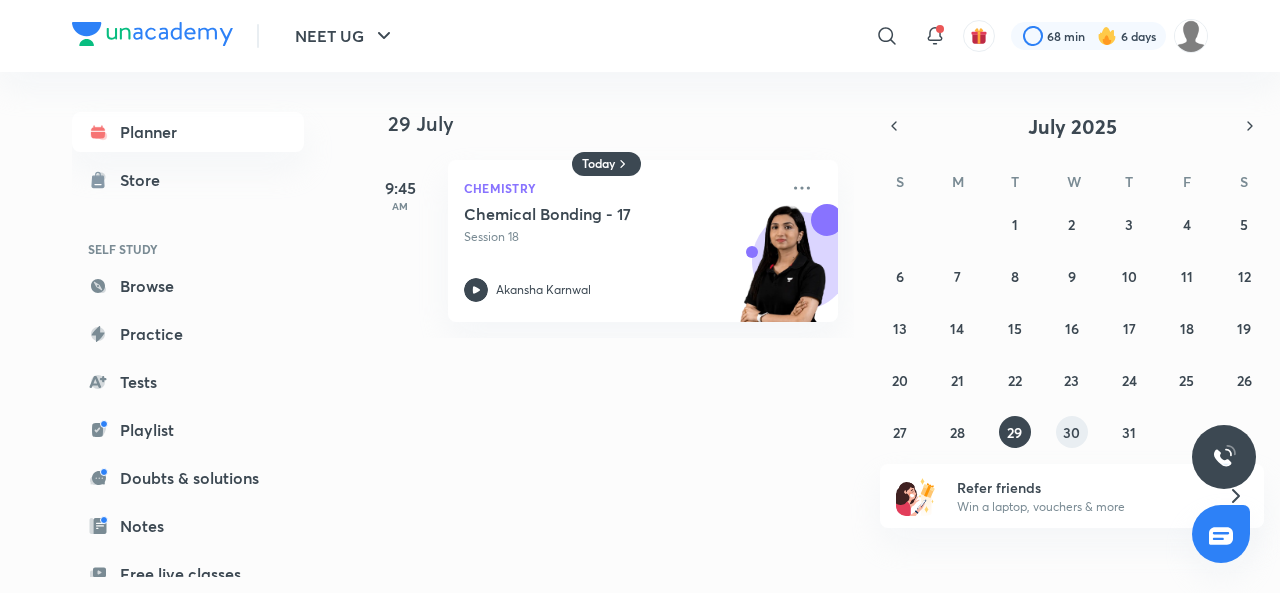click on "30" at bounding box center [1071, 432] 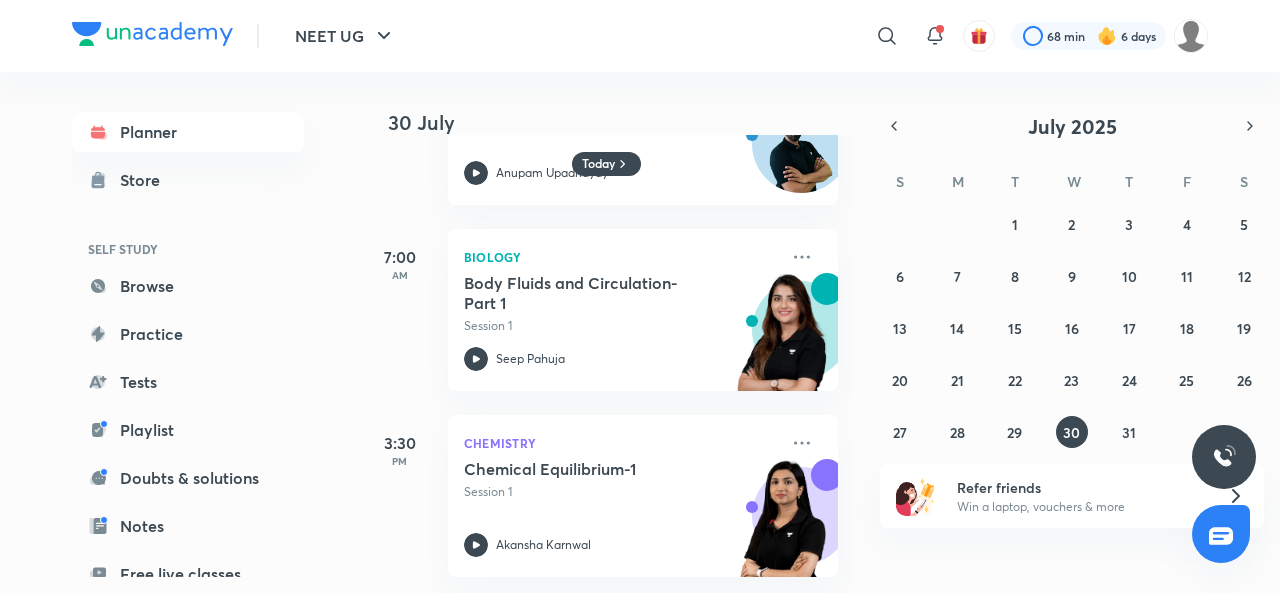 scroll, scrollTop: 132, scrollLeft: 0, axis: vertical 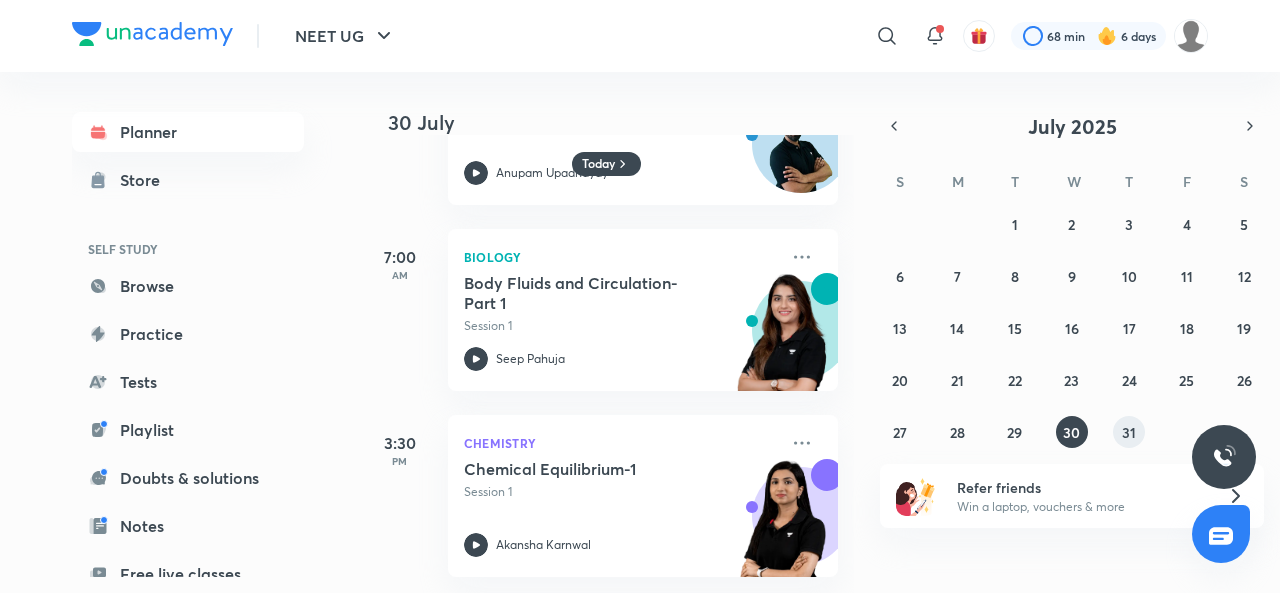click on "31" at bounding box center [1129, 432] 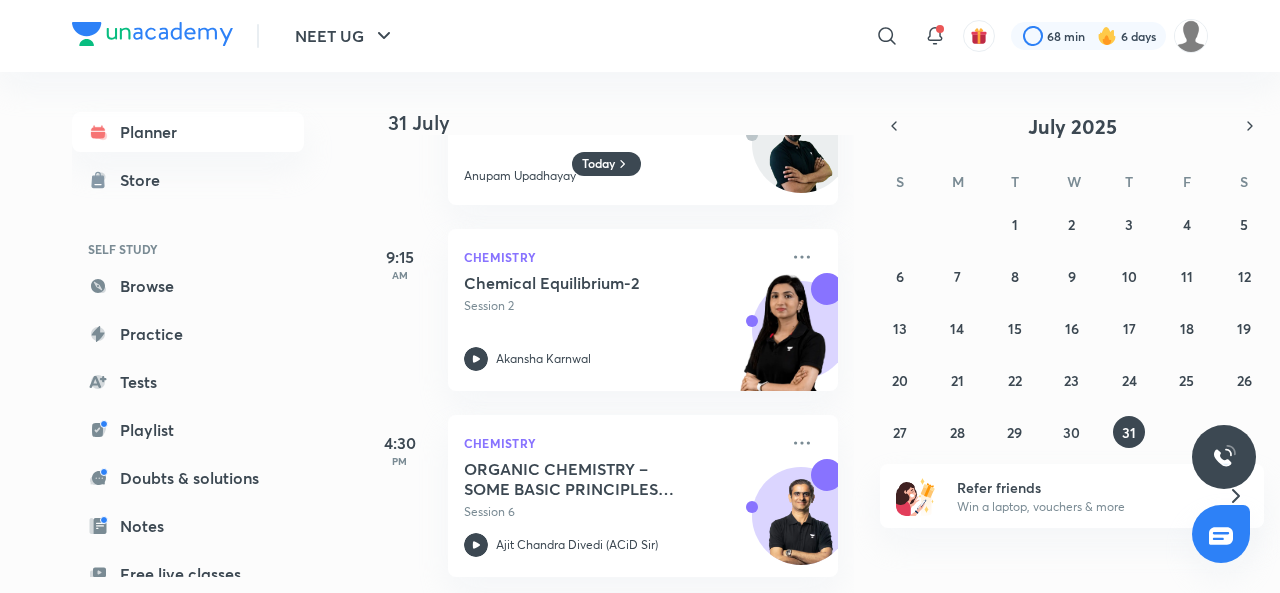 scroll, scrollTop: 132, scrollLeft: 0, axis: vertical 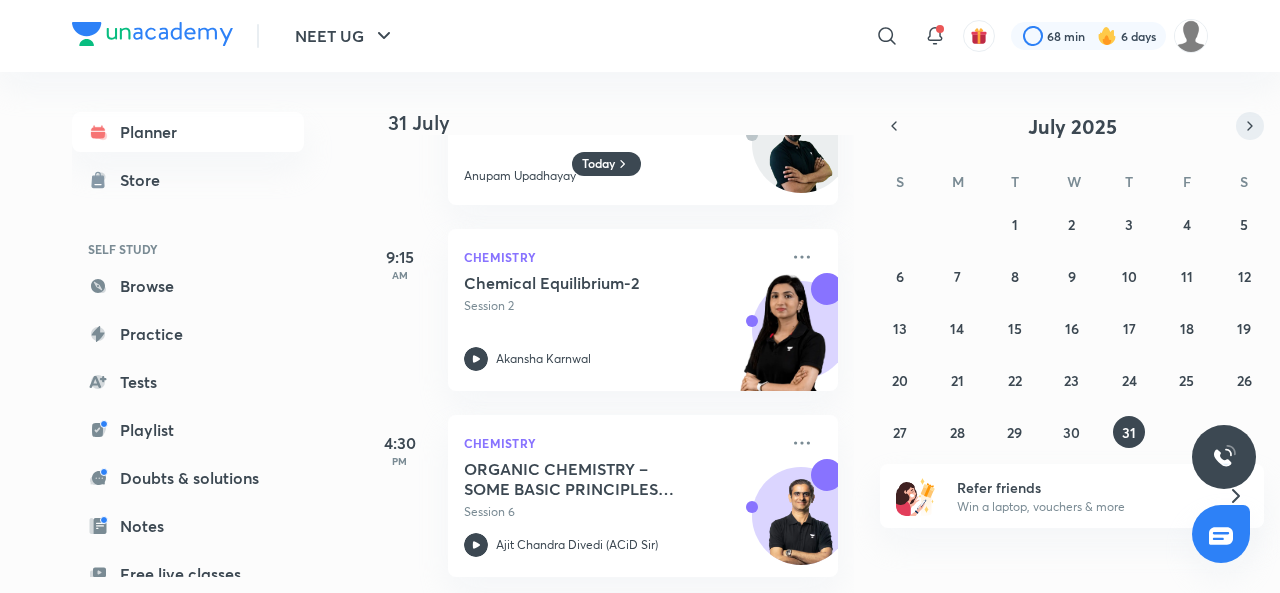 click 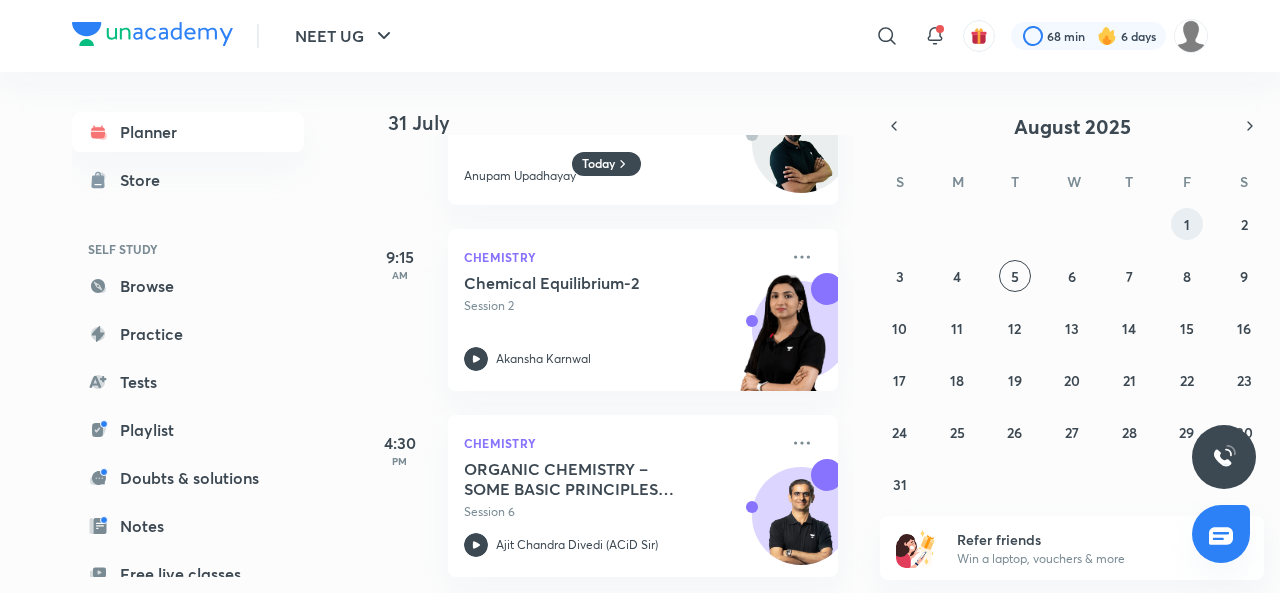 click on "1" at bounding box center (1187, 224) 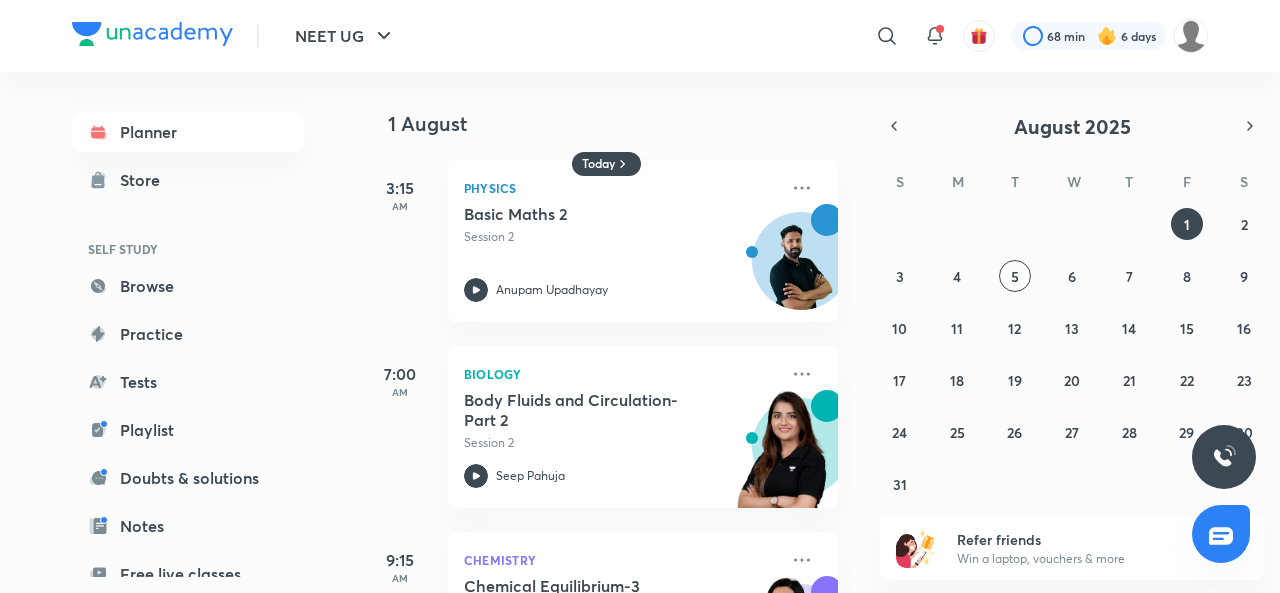 click on "[DAY] [MONTH] [TIME] [SUBJECT] [SUBJECT] [SUBJECT] [SUBJECT] [FIRST] [LAST] [TIME] [SUBJECT] [SUBJECT] [SUBJECT] [SUBJECT] [FIRST] [LAST] [TIME] [SUBJECT] [SUBJECT] [SUBJECT] [SUBJECT] [FIRST] [LAST]" at bounding box center [607, 332] 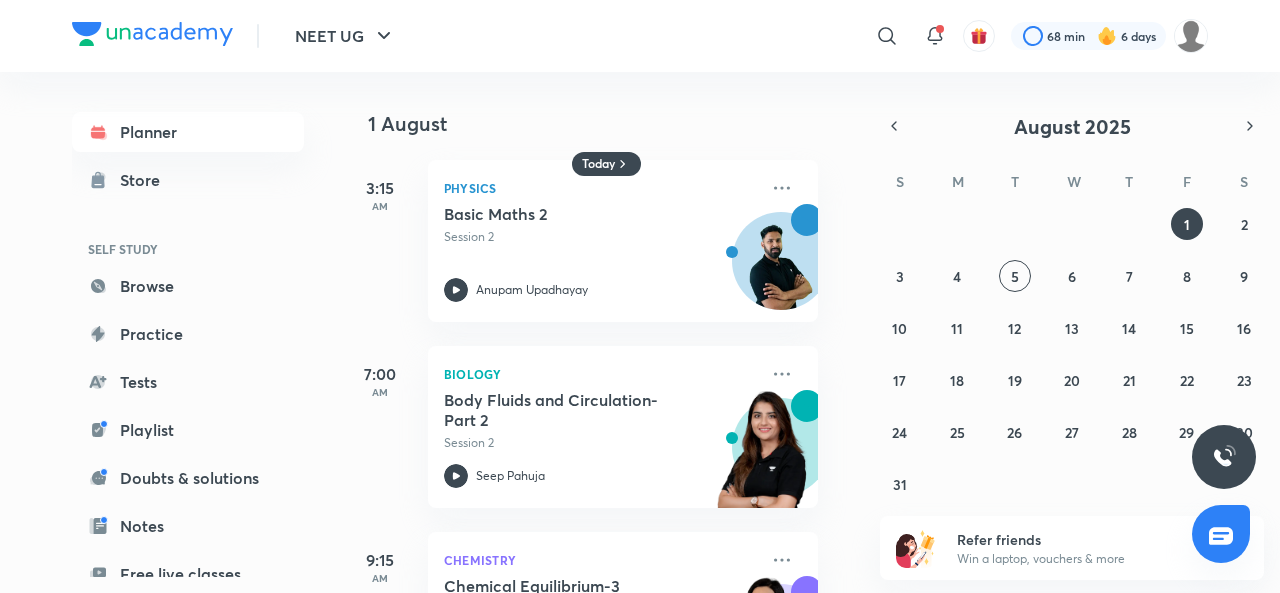 click on "[DAY] [MONTH] [TIME] [SUBJECT] [SUBJECT] [SUBJECT] [SUBJECT] [FIRST] [LAST] [TIME] [SUBJECT] [SUBJECT] [SUBJECT] [SUBJECT] [FIRST] [LAST] [TIME] [SUBJECT] [SUBJECT] [SUBJECT] [SUBJECT] [FIRST] [LAST]" at bounding box center (607, 332) 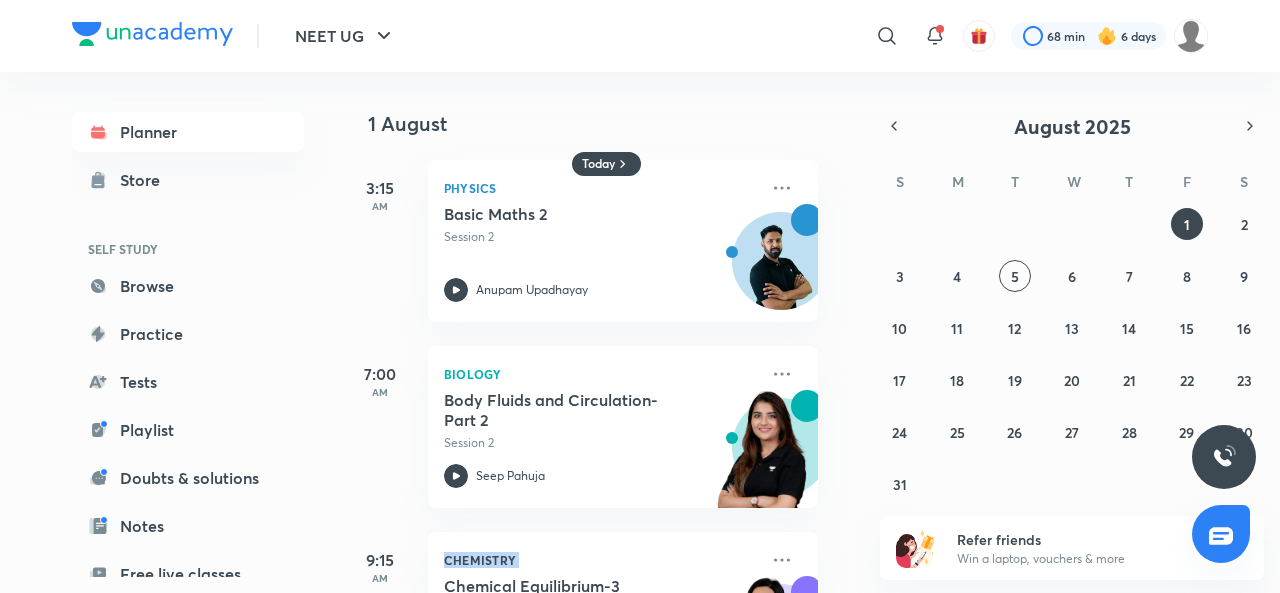 click on "[DAY] [MONTH] [TIME] [SUBJECT] [SUBJECT] [SUBJECT] [SUBJECT] [FIRST] [LAST] [TIME] [SUBJECT] [SUBJECT] [SUBJECT] [SUBJECT] [FIRST] [LAST] [TIME] [SUBJECT] [SUBJECT] [SUBJECT] [SUBJECT] [FIRST] [LAST]" at bounding box center (607, 332) 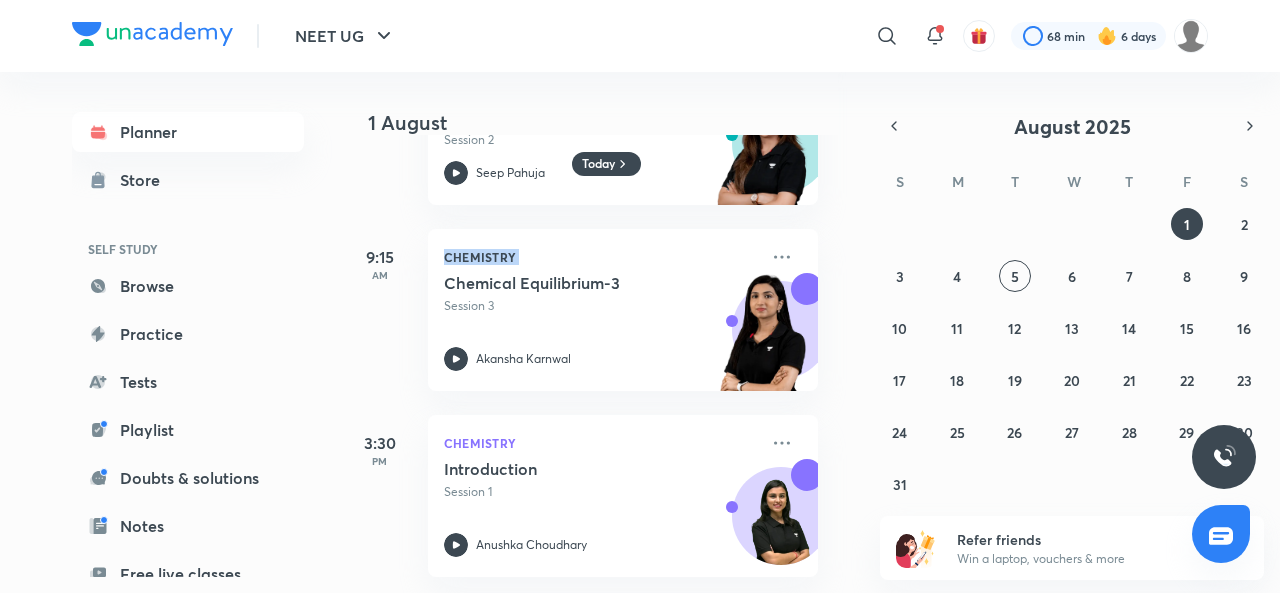 scroll, scrollTop: 318, scrollLeft: 20, axis: both 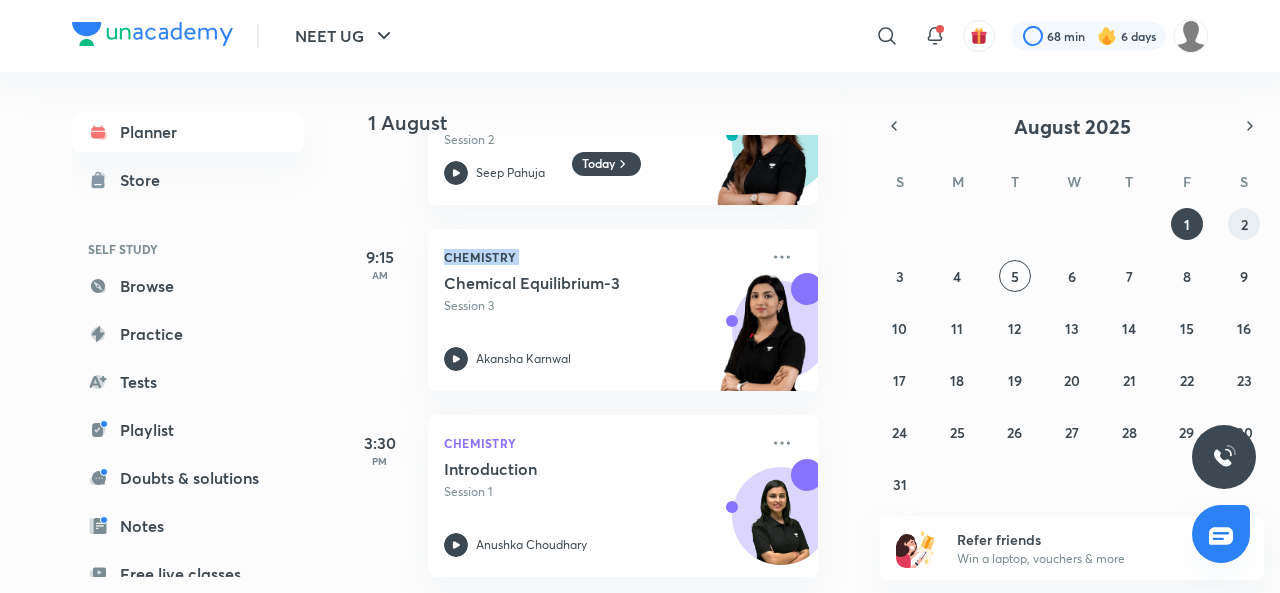 click on "2" at bounding box center (1244, 224) 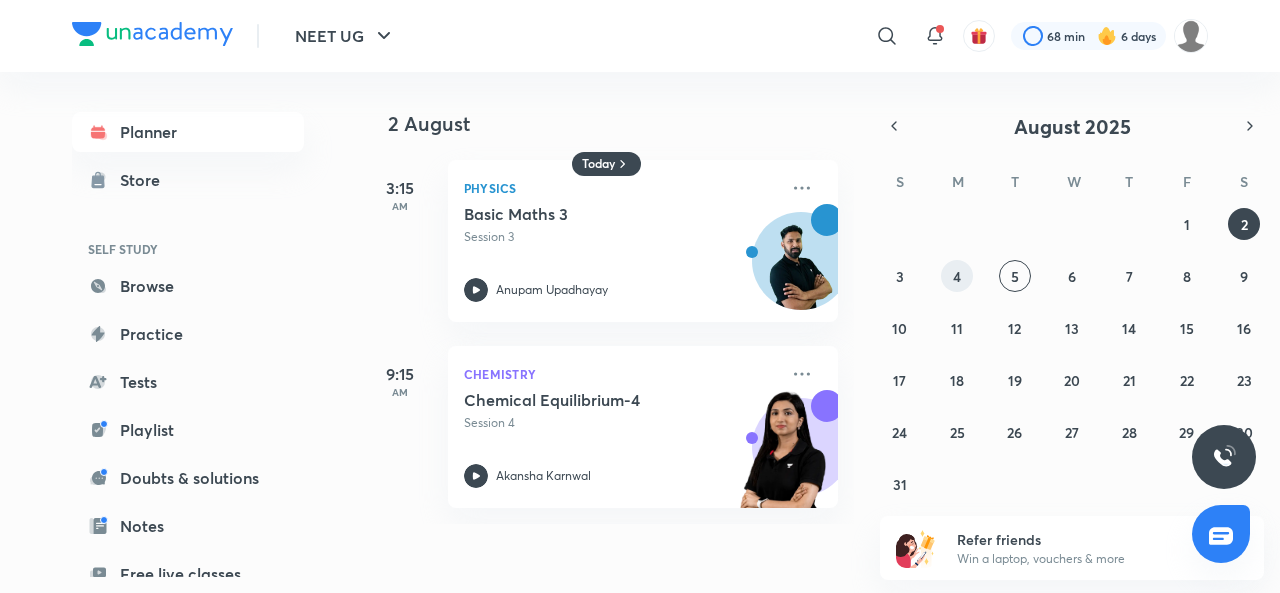 click on "4" at bounding box center (957, 276) 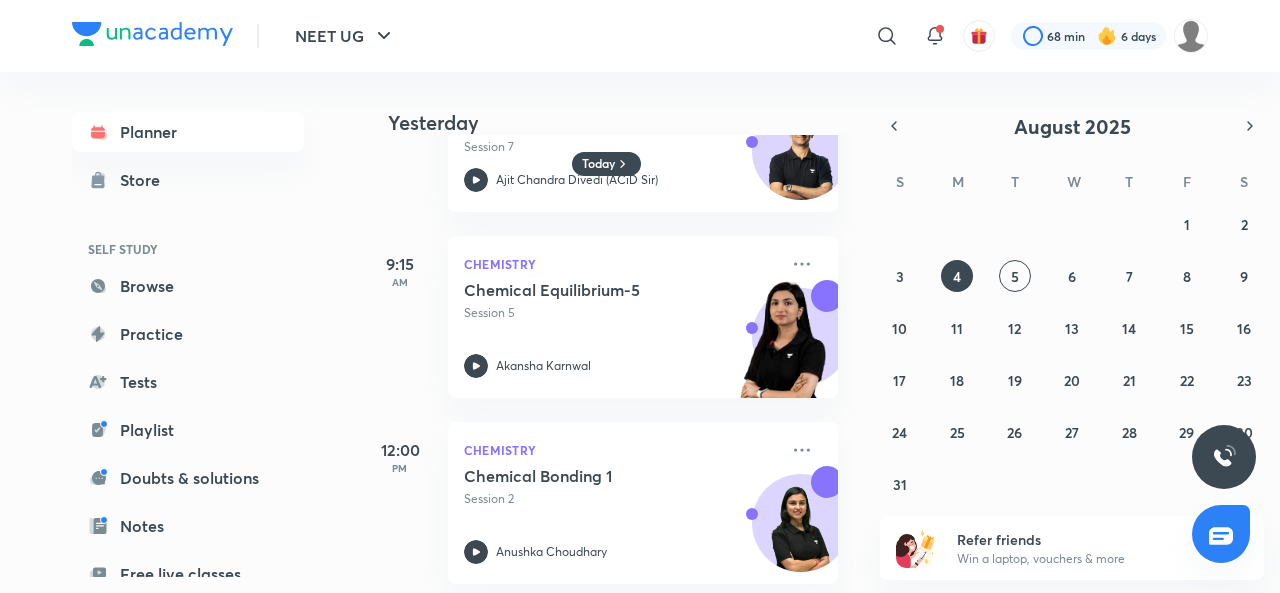 scroll, scrollTop: 318, scrollLeft: 0, axis: vertical 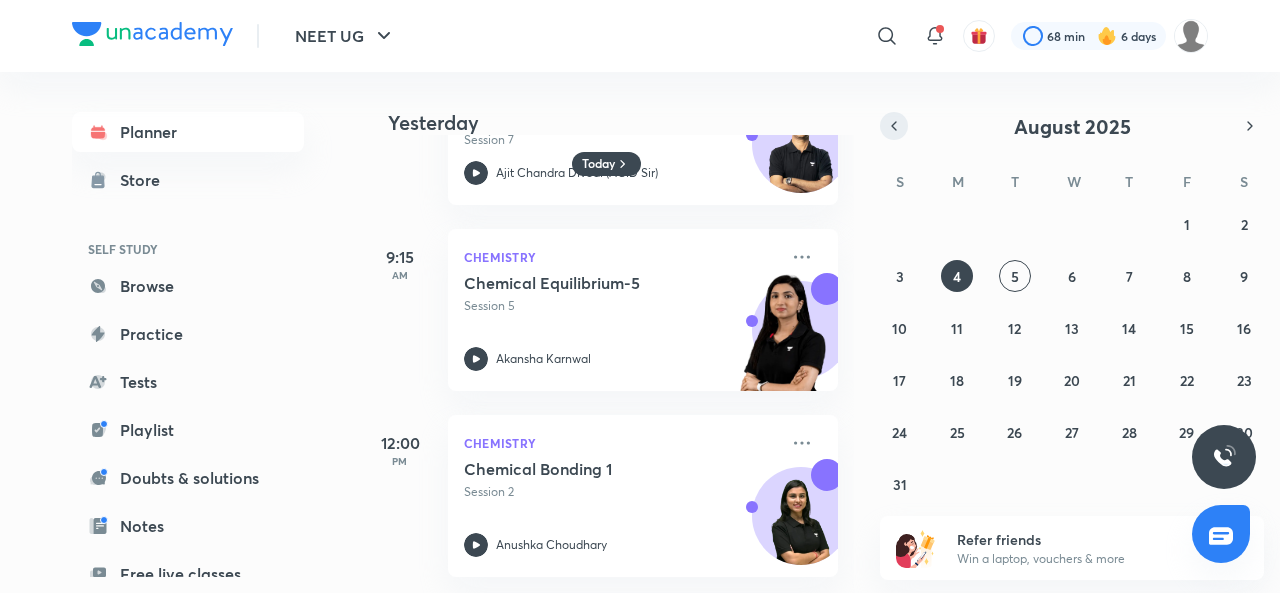 click 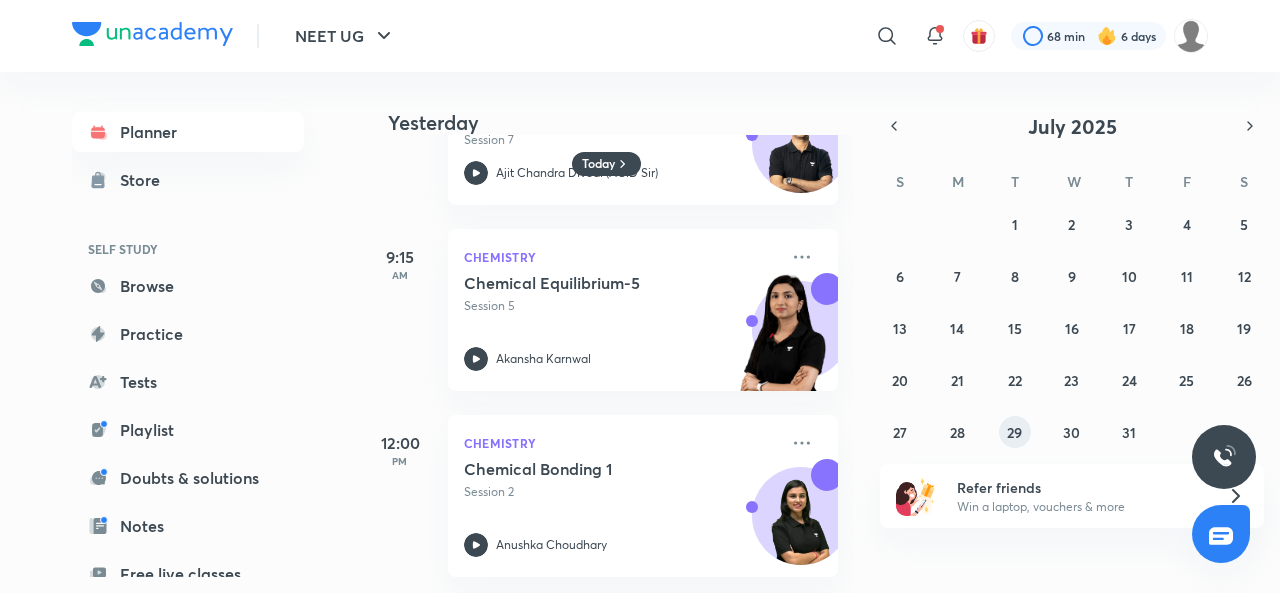 click on "29" at bounding box center (1015, 432) 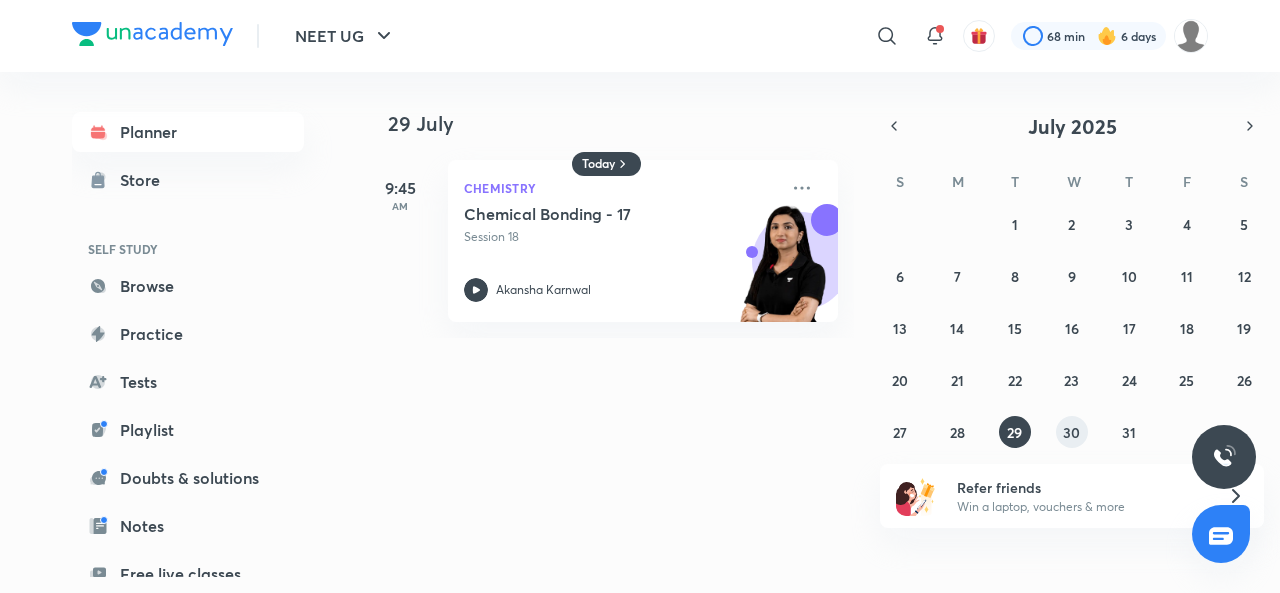 click on "30" at bounding box center [1071, 432] 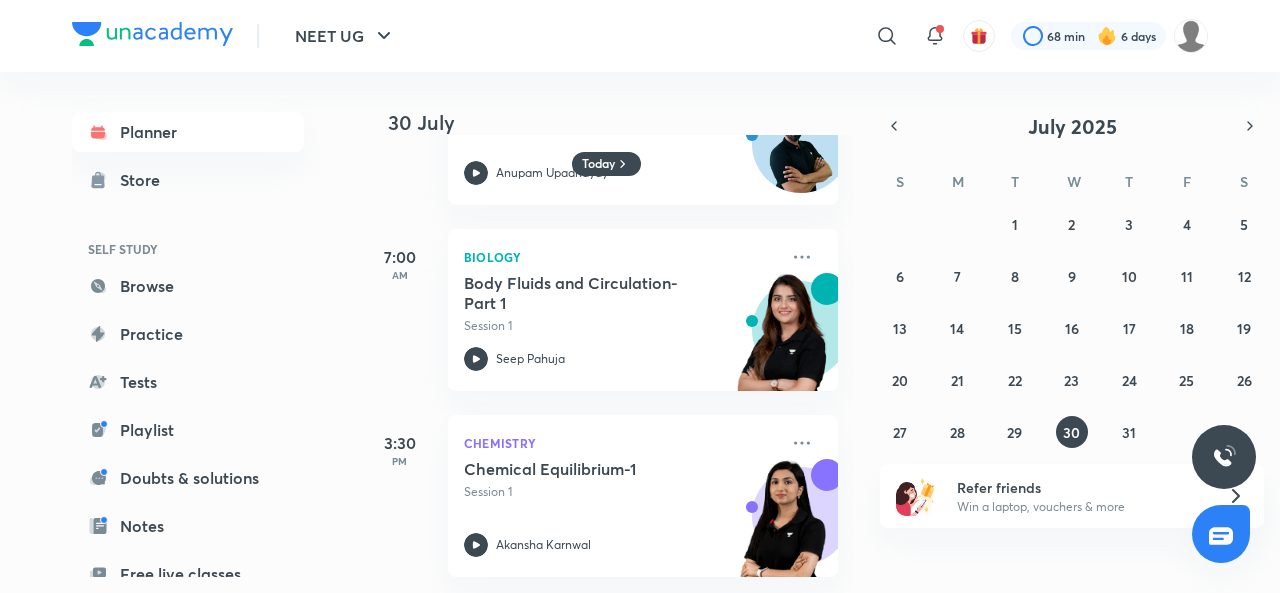 scroll, scrollTop: 132, scrollLeft: 0, axis: vertical 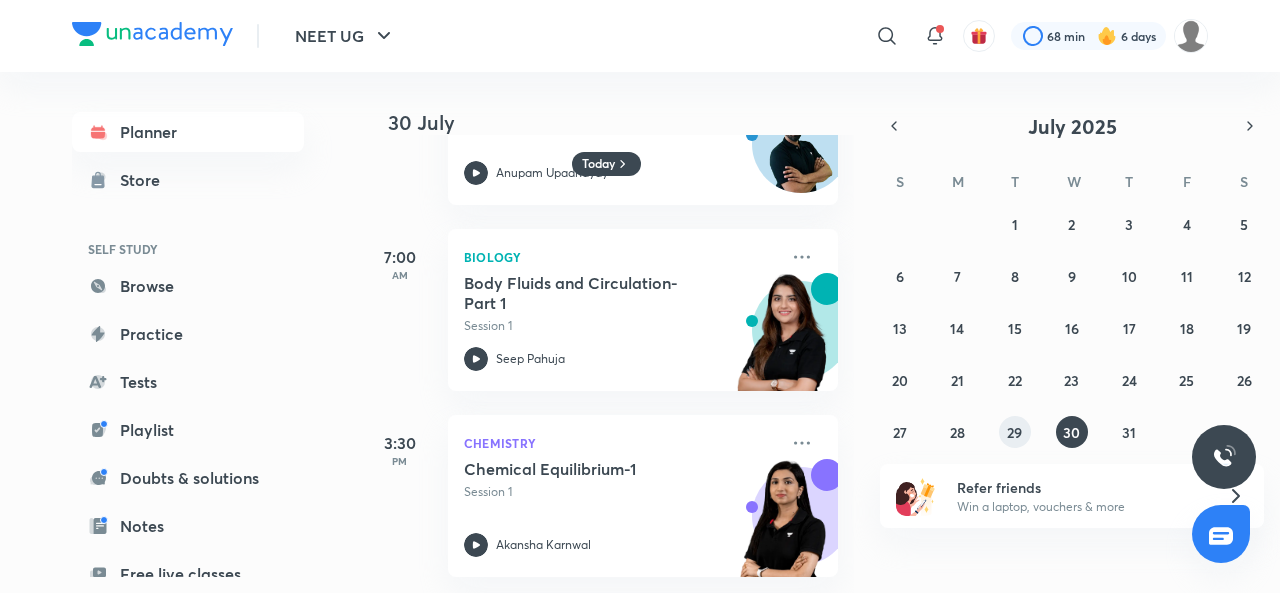 click on "29" at bounding box center [1014, 432] 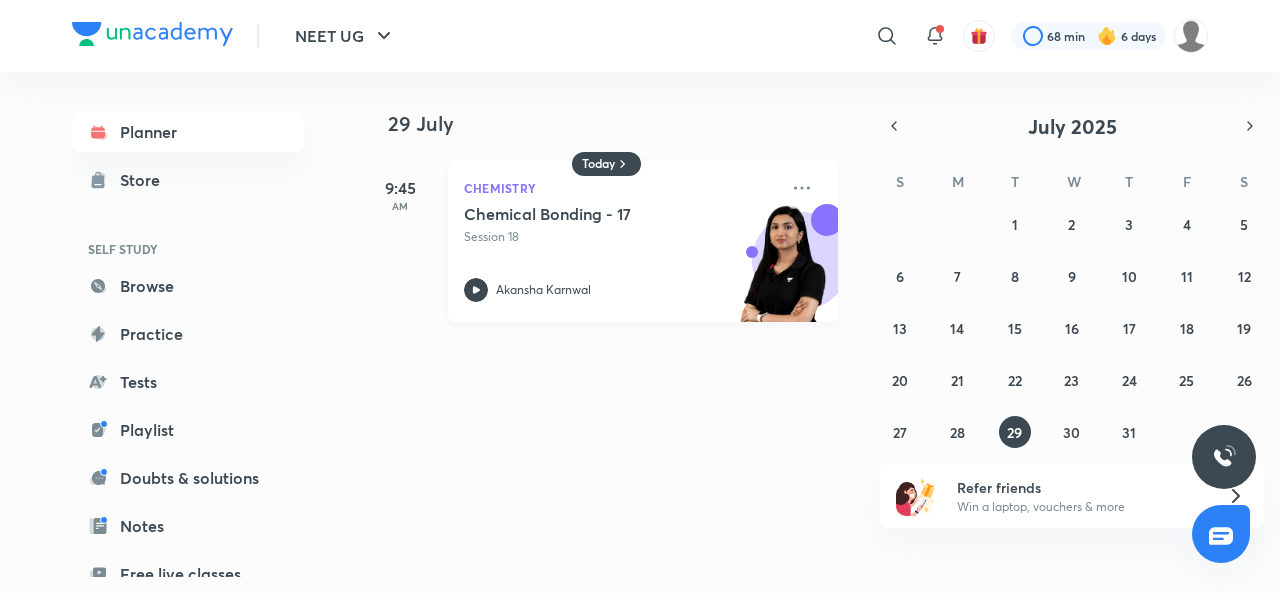 click 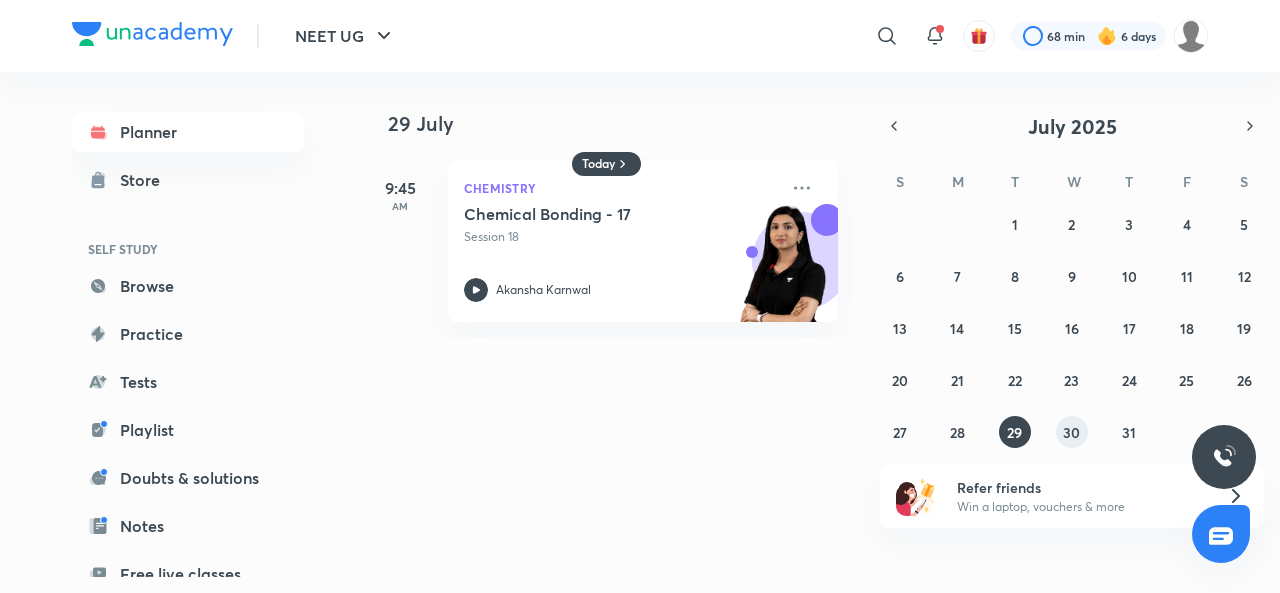 click on "30" at bounding box center (1072, 432) 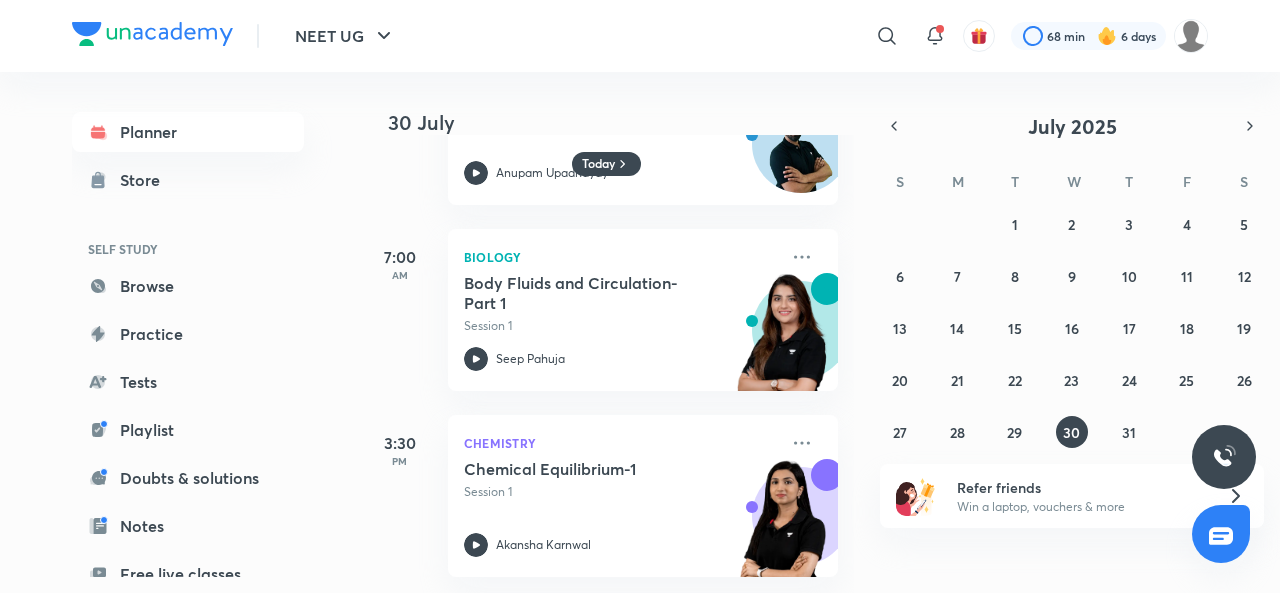 scroll, scrollTop: 132, scrollLeft: 0, axis: vertical 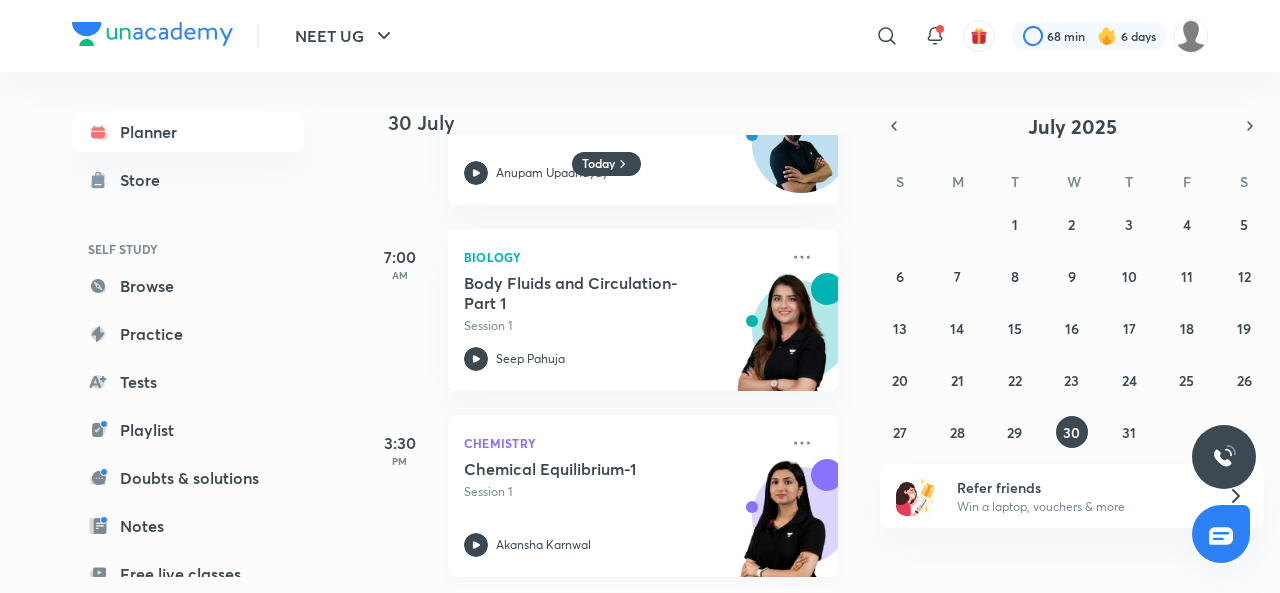 click at bounding box center (476, 545) 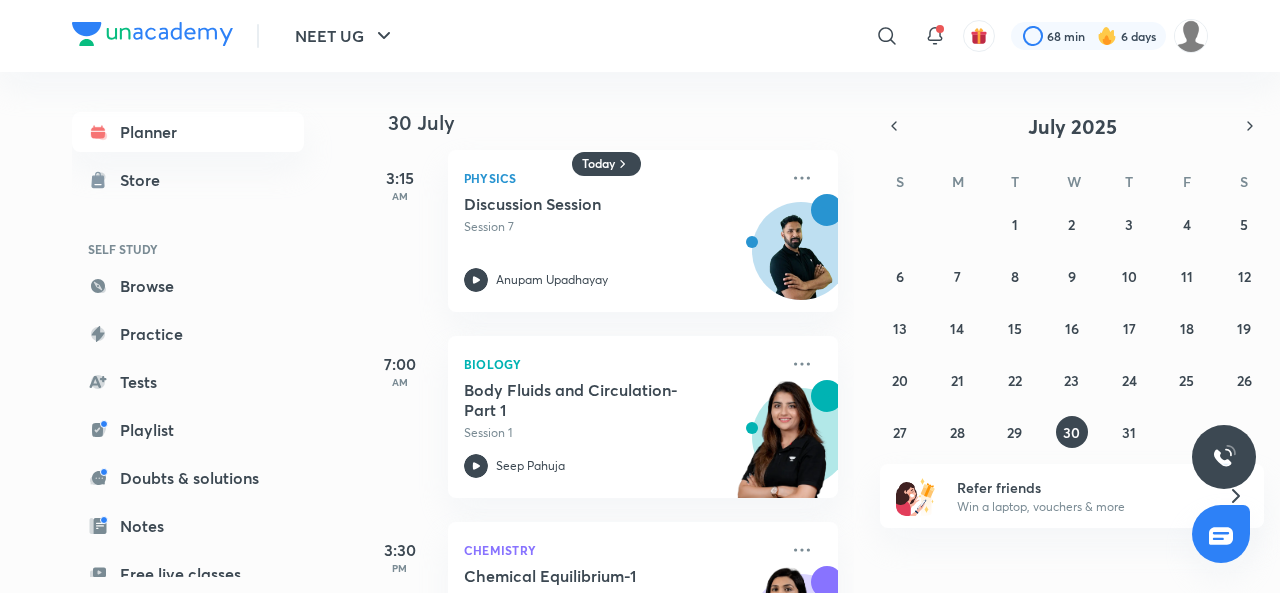 scroll, scrollTop: 0, scrollLeft: 0, axis: both 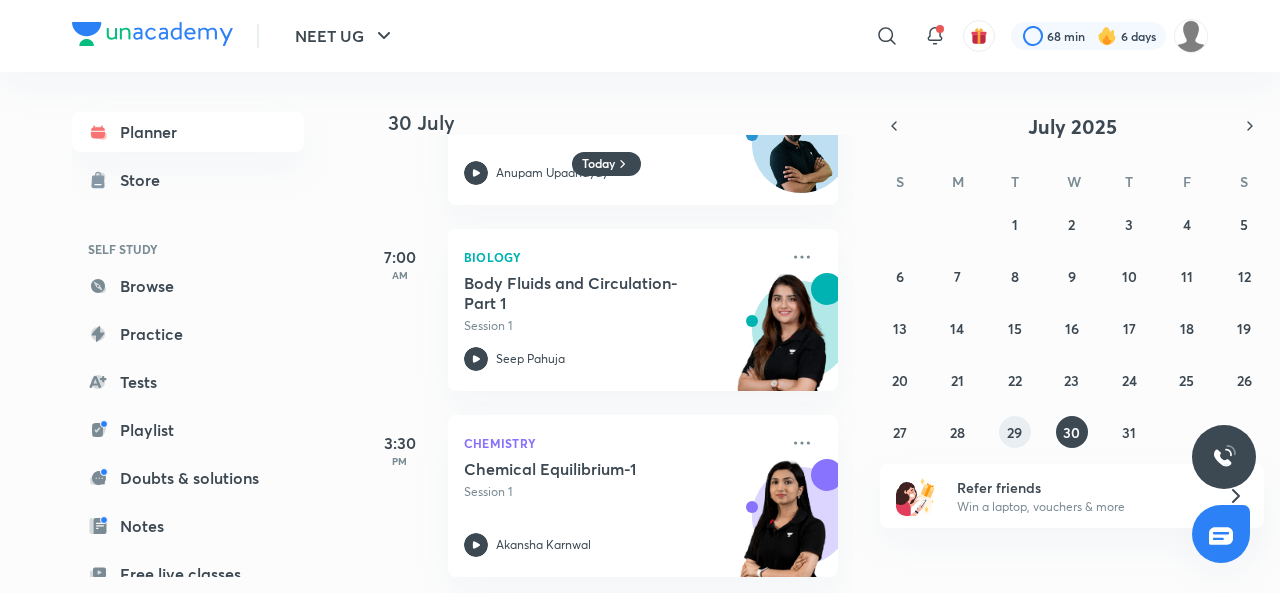 click on "29" at bounding box center (1014, 432) 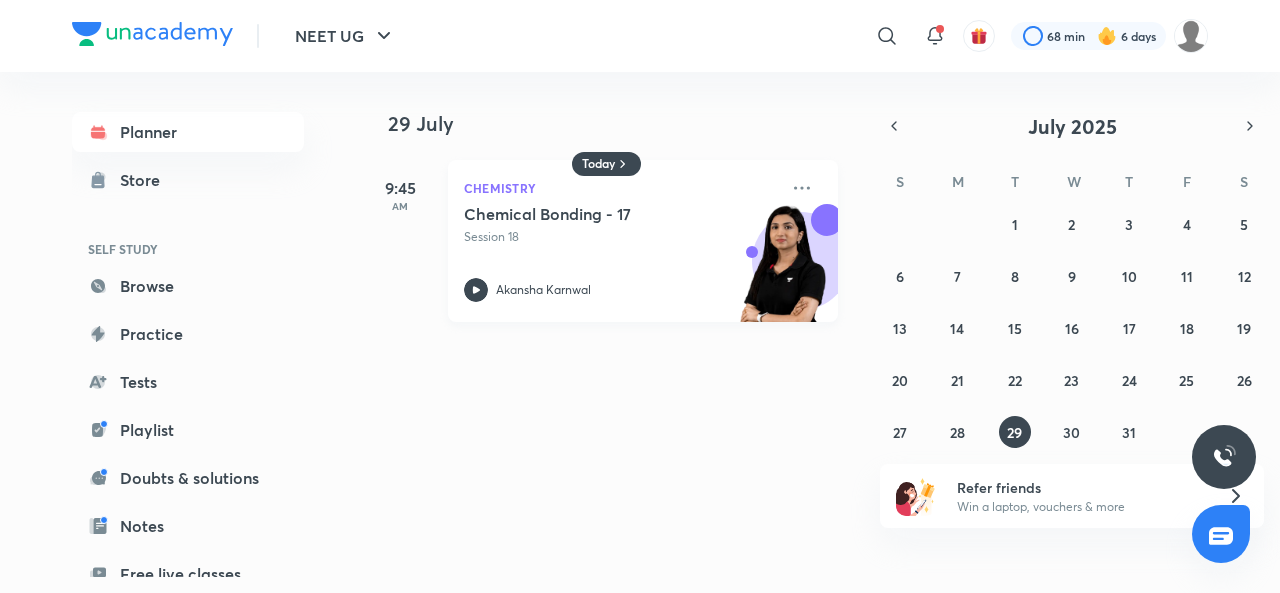click 